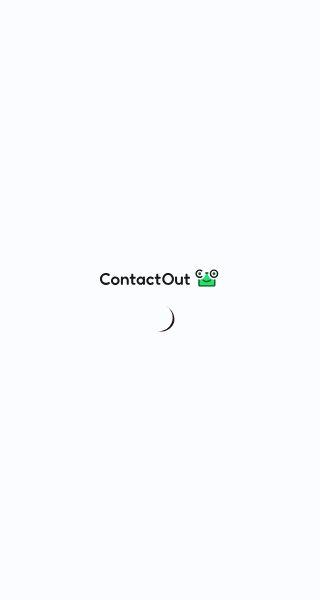 scroll, scrollTop: 0, scrollLeft: 0, axis: both 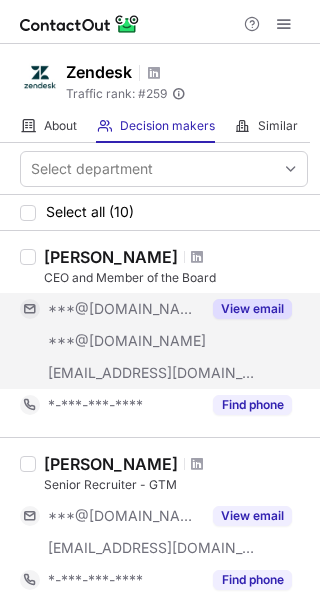 click on "View email" at bounding box center [252, 309] 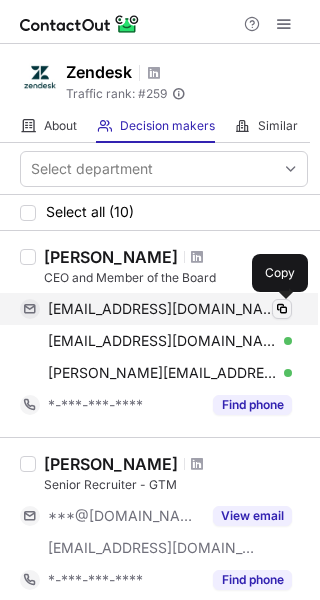 click at bounding box center [282, 309] 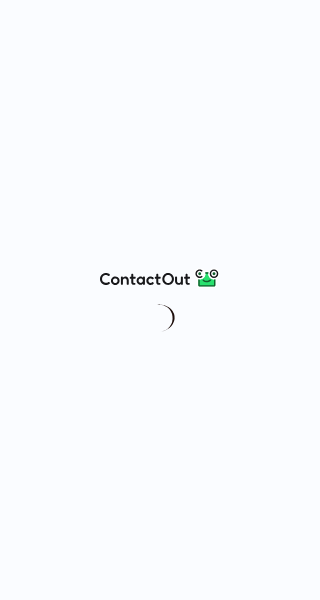 scroll, scrollTop: 0, scrollLeft: 0, axis: both 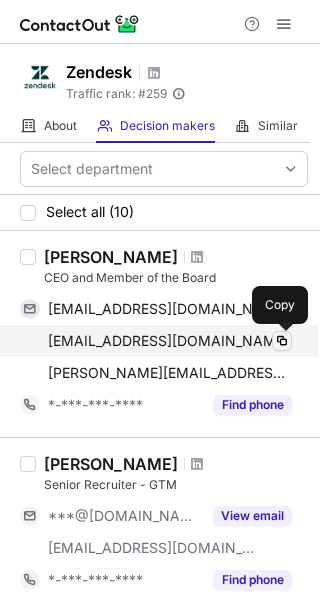 click at bounding box center [282, 341] 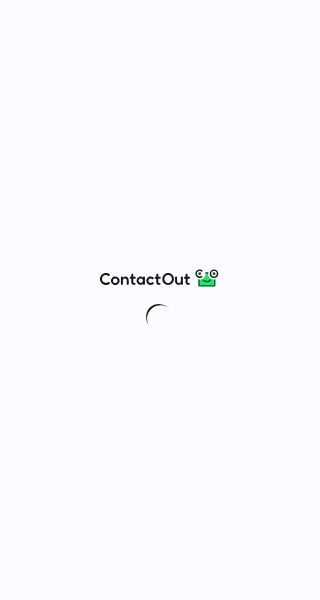 scroll, scrollTop: 0, scrollLeft: 0, axis: both 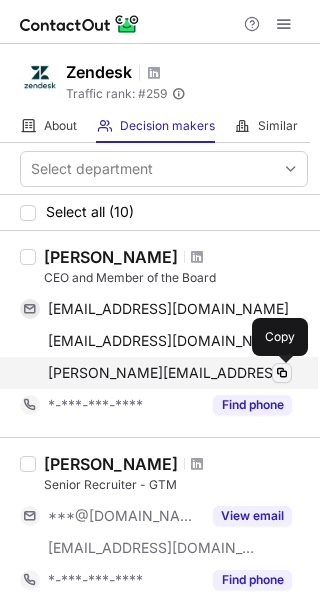 click at bounding box center (282, 373) 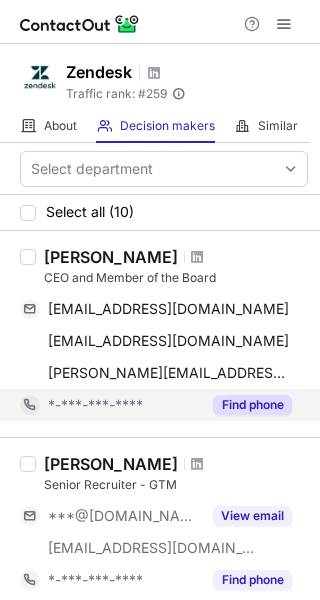 click on "Find phone" at bounding box center (252, 405) 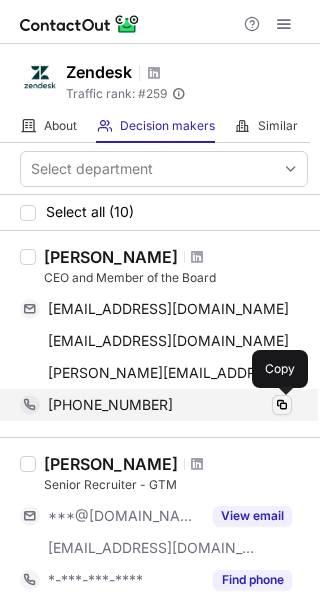 click at bounding box center (282, 405) 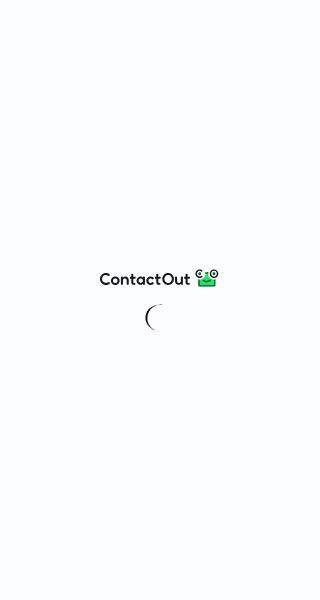 scroll, scrollTop: 0, scrollLeft: 0, axis: both 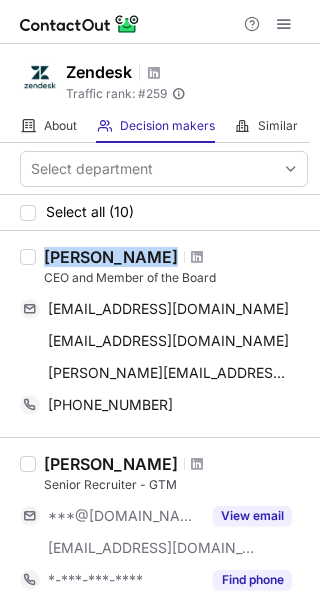 drag, startPoint x: 169, startPoint y: 253, endPoint x: 44, endPoint y: 256, distance: 125.035995 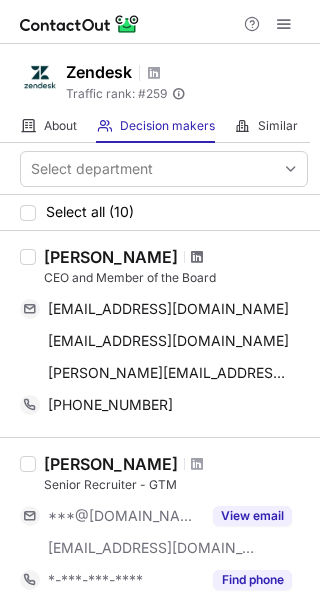 click at bounding box center (197, 257) 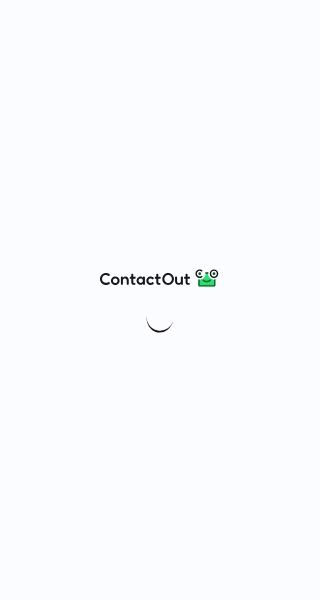 scroll, scrollTop: 0, scrollLeft: 0, axis: both 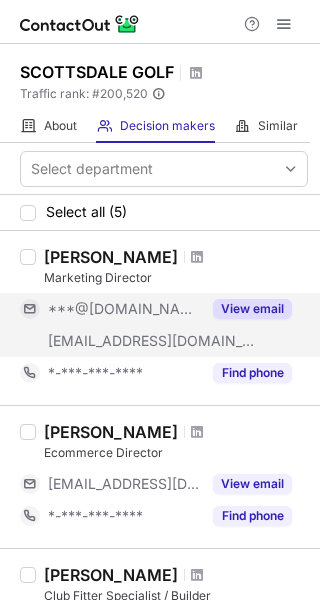 click on "View email" at bounding box center [252, 309] 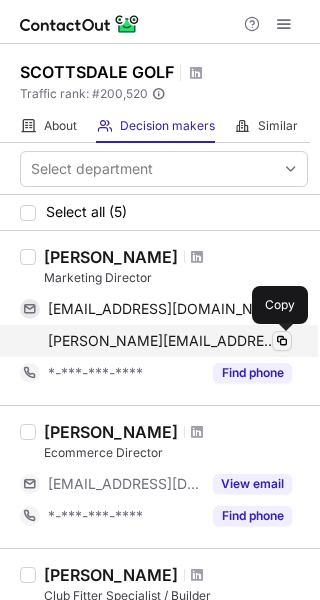 click at bounding box center (282, 341) 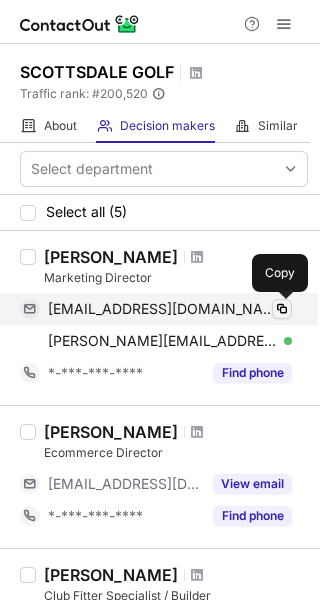 click at bounding box center (282, 309) 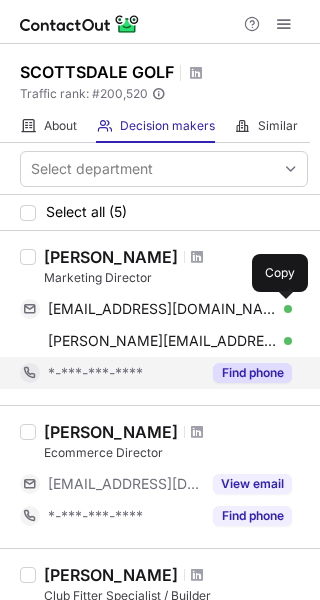 click on "Find phone" at bounding box center (252, 373) 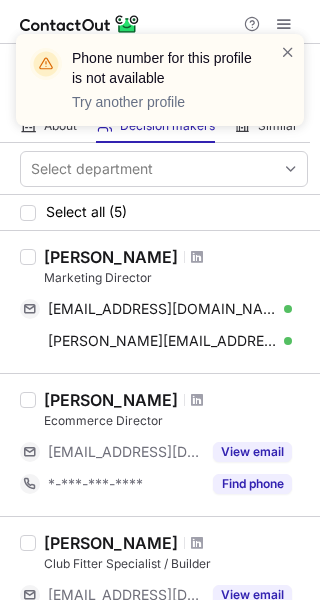 drag, startPoint x: 161, startPoint y: 259, endPoint x: 47, endPoint y: 258, distance: 114.00439 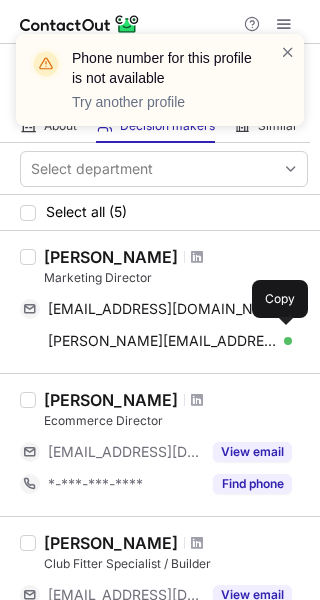 copy on "[PERSON_NAME]" 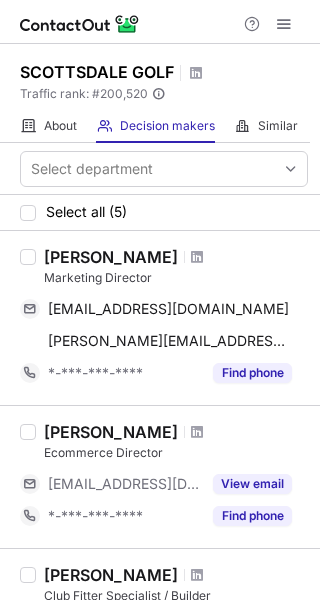 scroll, scrollTop: 0, scrollLeft: 0, axis: both 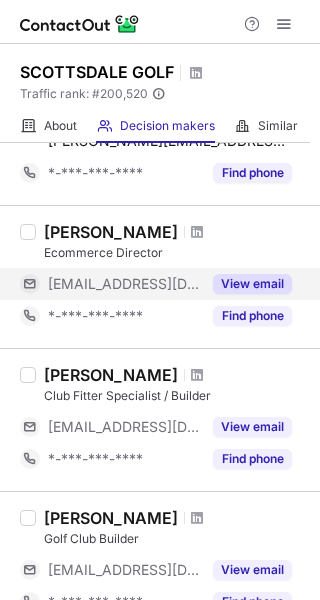 click on "View email" at bounding box center [252, 284] 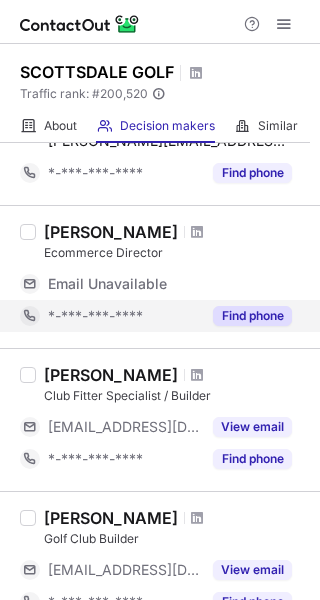 click on "Find phone" at bounding box center (252, 316) 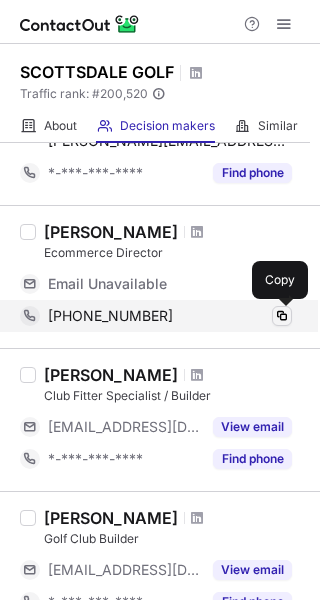 click at bounding box center [282, 316] 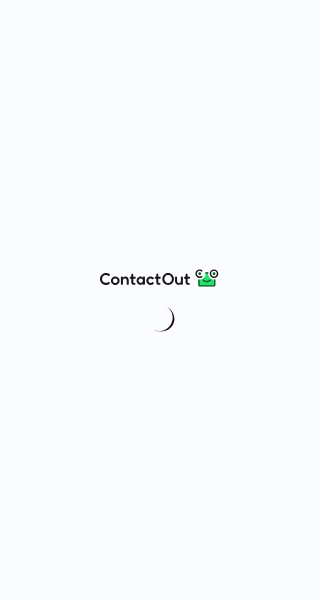 scroll, scrollTop: 0, scrollLeft: 0, axis: both 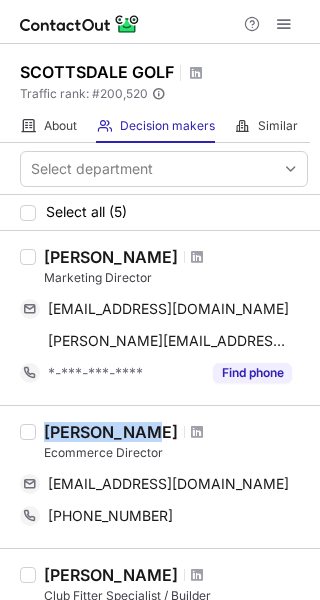 drag, startPoint x: 45, startPoint y: 428, endPoint x: 132, endPoint y: 431, distance: 87.05171 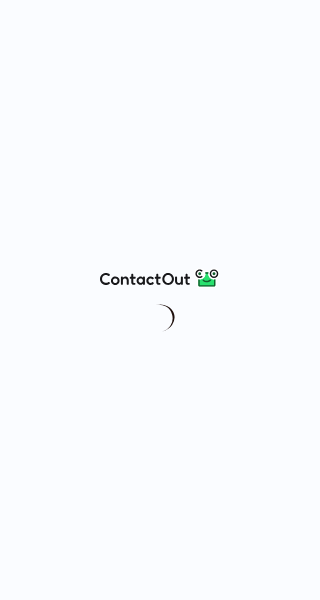 scroll, scrollTop: 0, scrollLeft: 0, axis: both 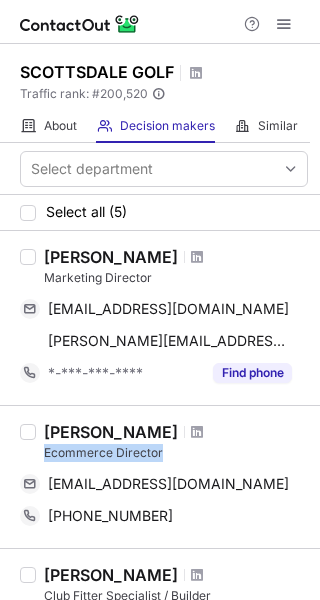 drag, startPoint x: 158, startPoint y: 451, endPoint x: 41, endPoint y: 455, distance: 117.06836 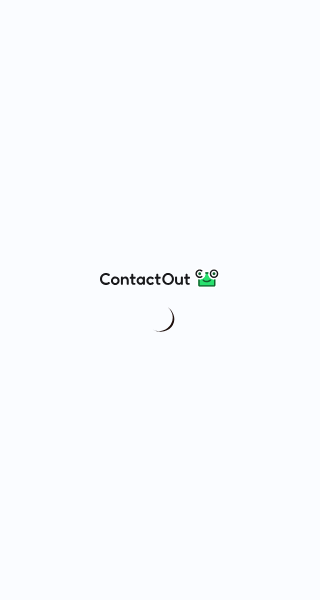 scroll, scrollTop: 0, scrollLeft: 0, axis: both 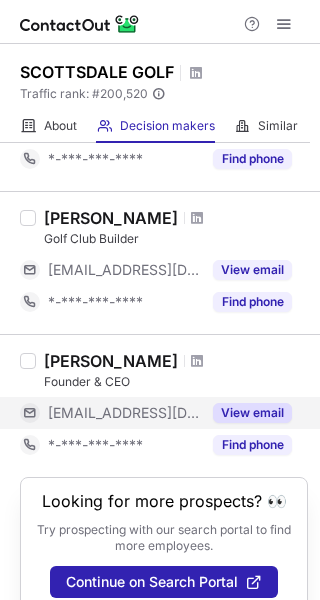 click on "View email" at bounding box center (252, 413) 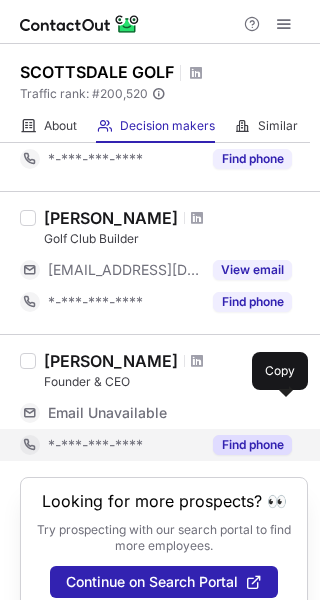 click on "Find phone" at bounding box center (246, 445) 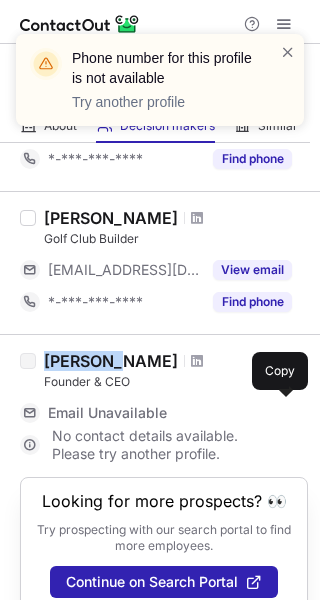 drag, startPoint x: 45, startPoint y: 357, endPoint x: 107, endPoint y: 357, distance: 62 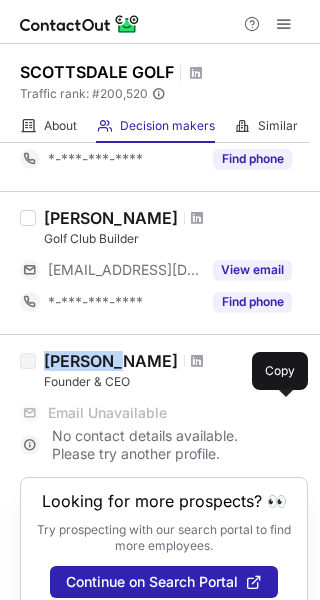 copy on "[PERSON_NAME]" 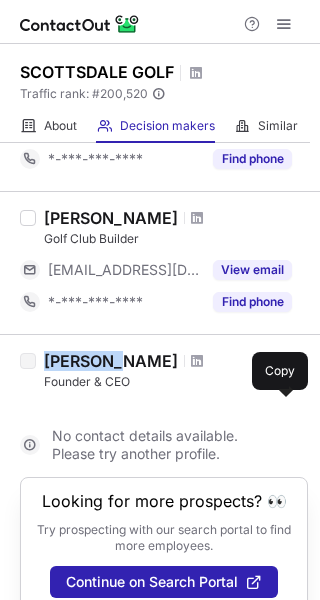 scroll, scrollTop: 496, scrollLeft: 0, axis: vertical 